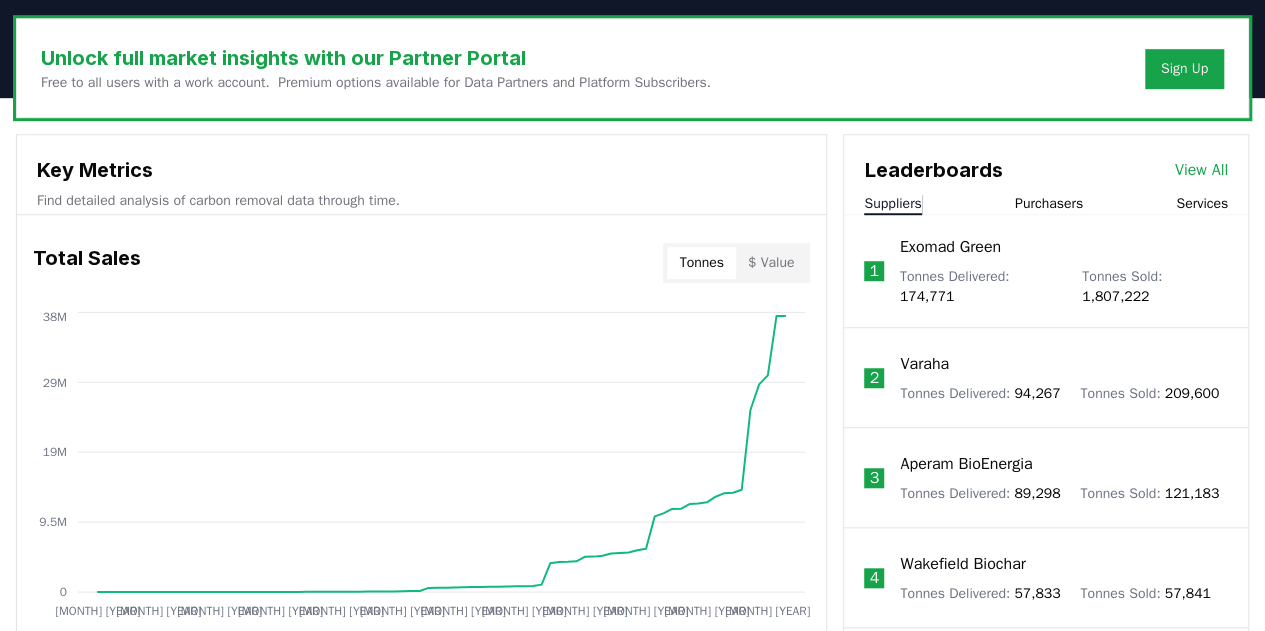 scroll, scrollTop: 700, scrollLeft: 0, axis: vertical 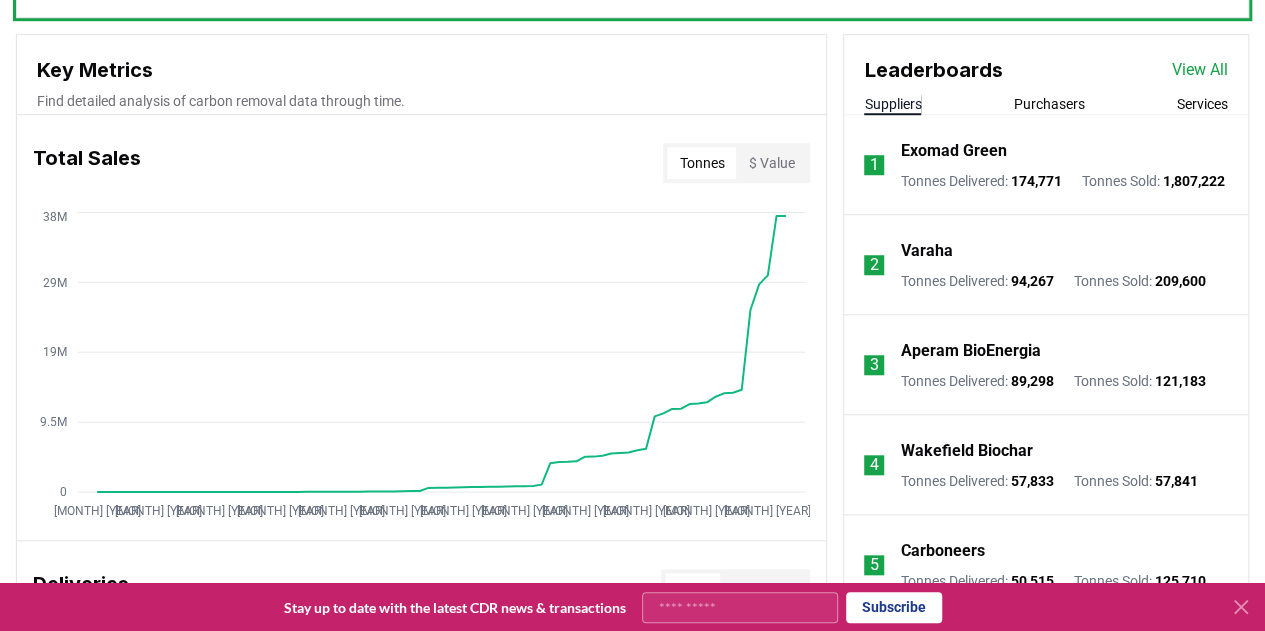 click on "Tonnes" at bounding box center (701, 163) 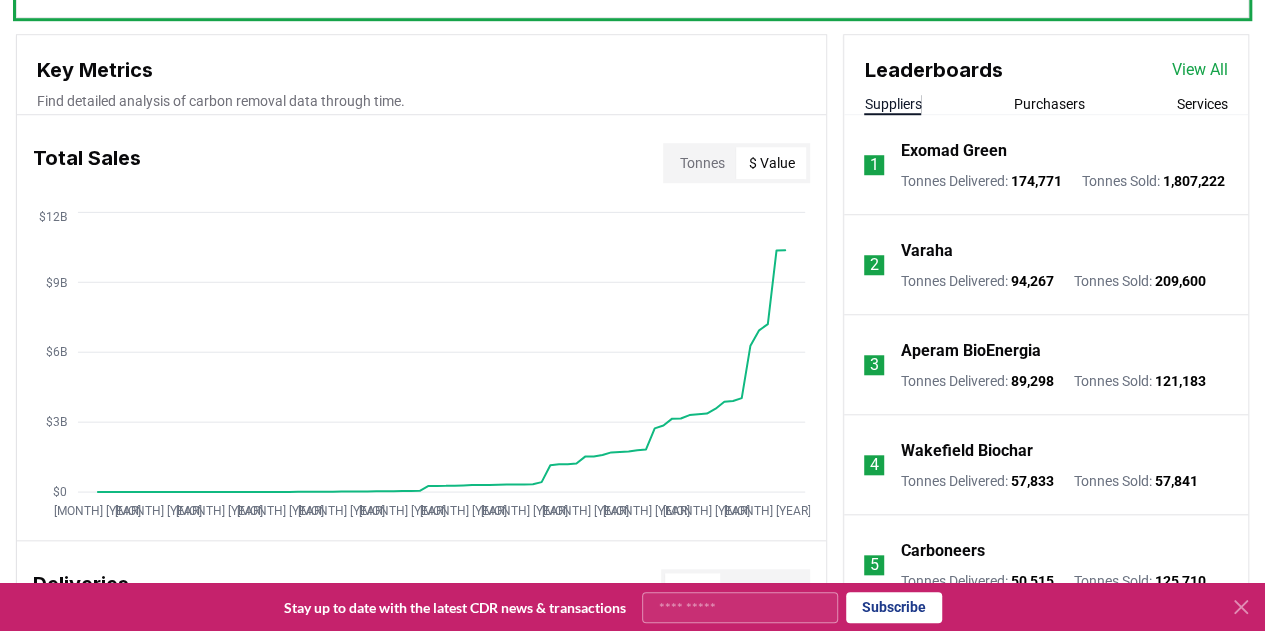 click on "$ Value" at bounding box center [771, 163] 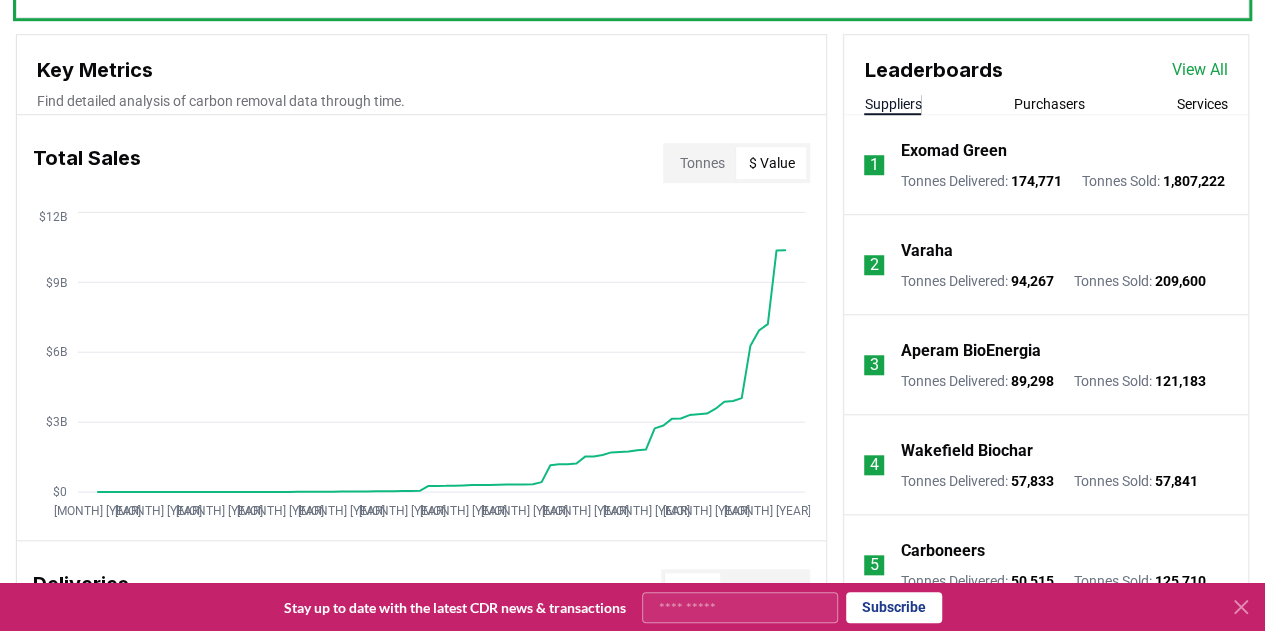 click on "$ Value" at bounding box center [771, 163] 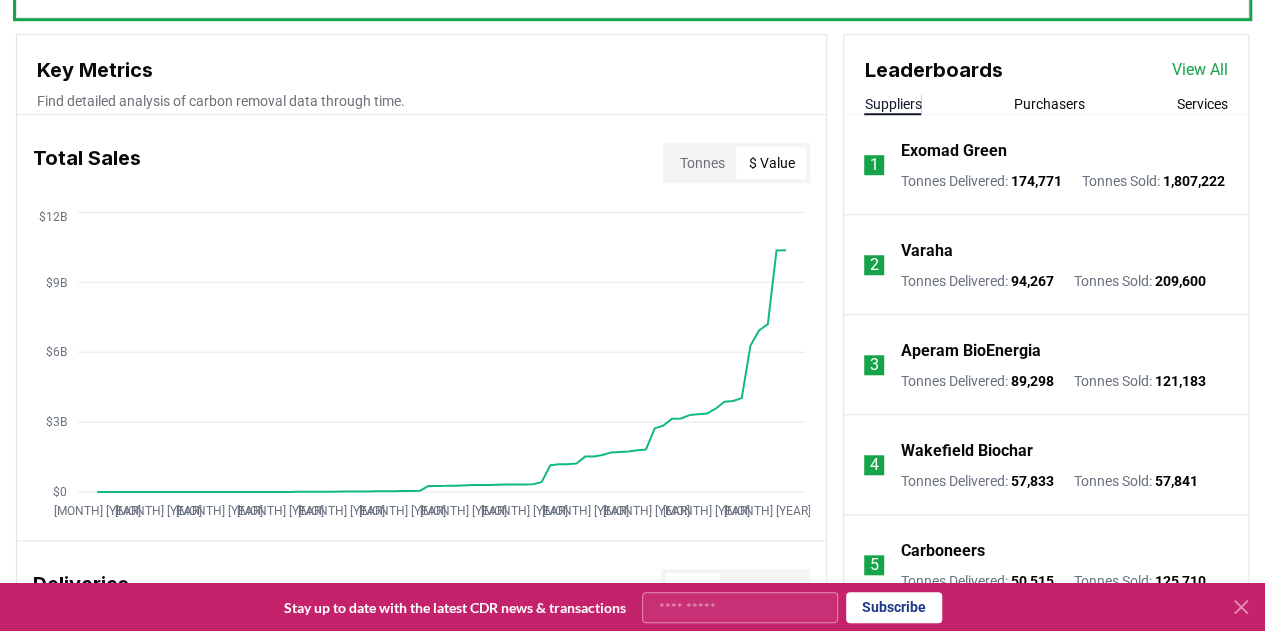 click on "Tonnes" at bounding box center (701, 163) 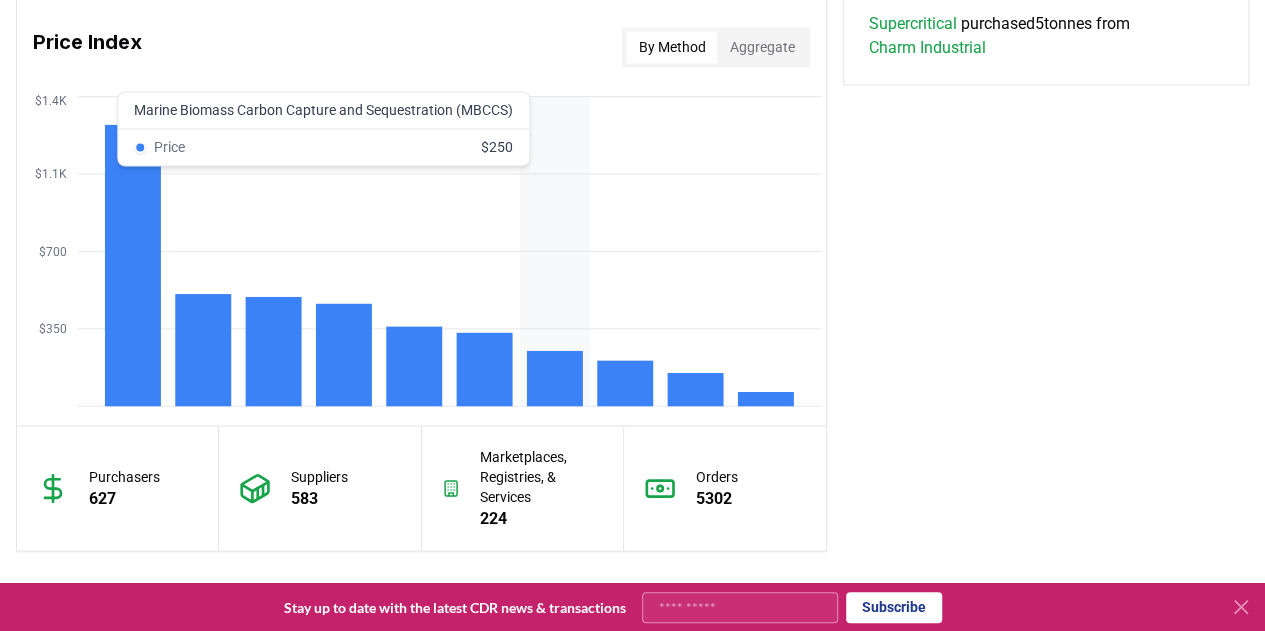 scroll, scrollTop: 1700, scrollLeft: 0, axis: vertical 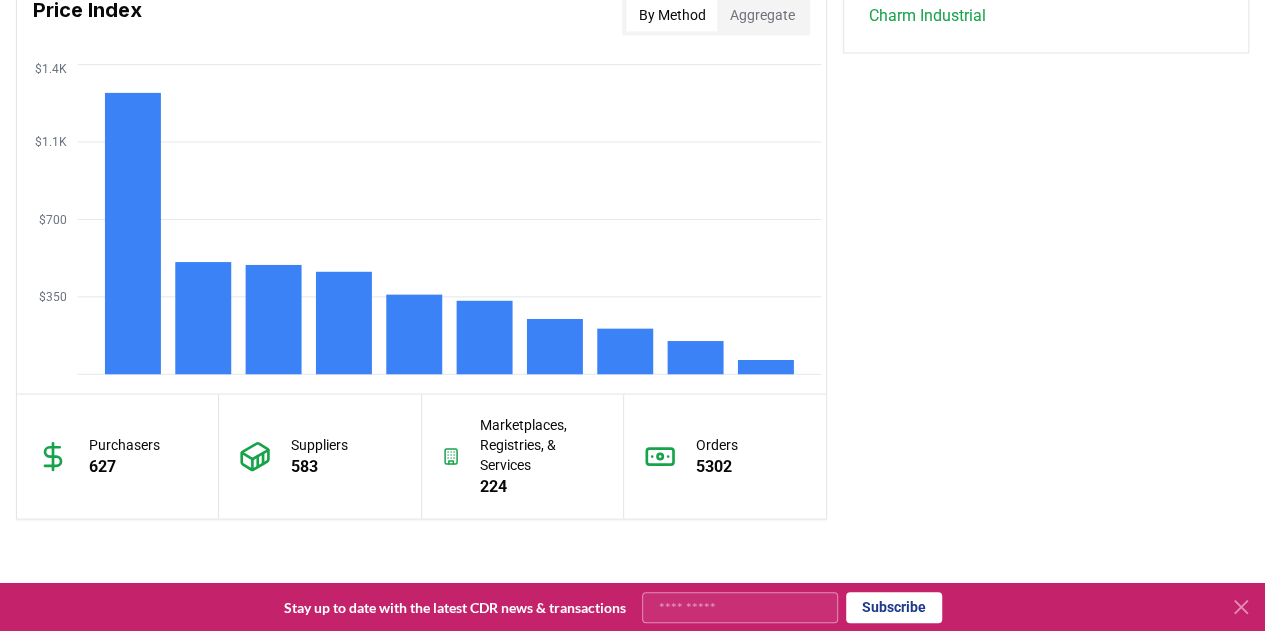 click on "Purchasers" at bounding box center (124, 444) 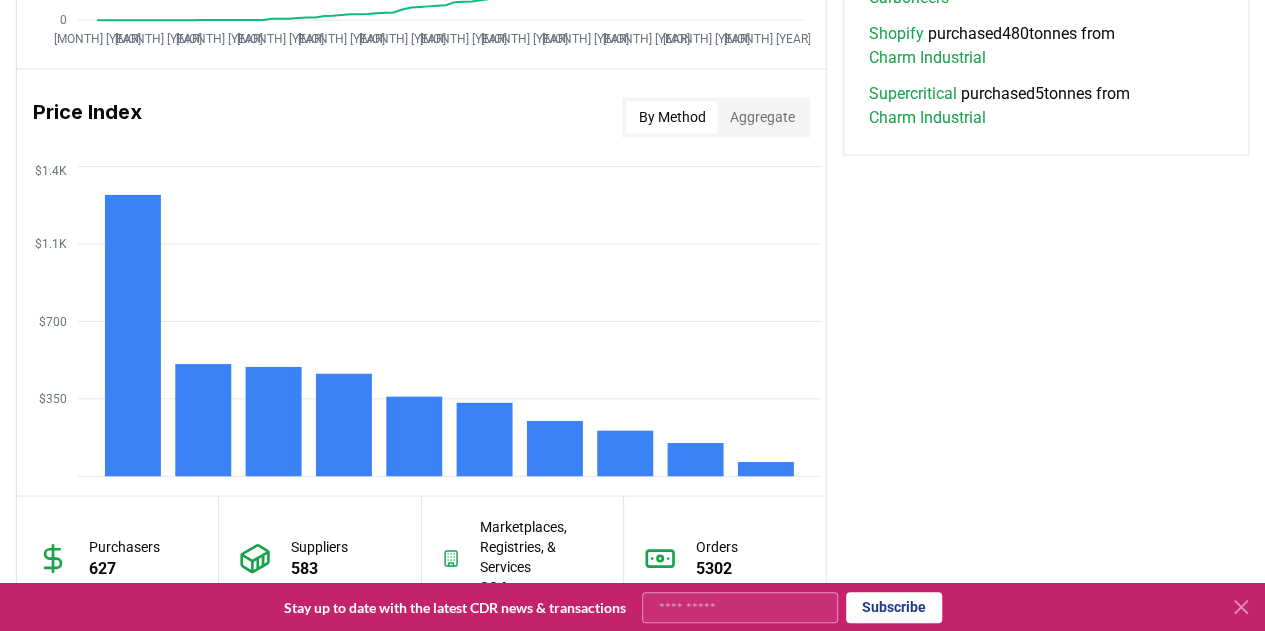 scroll, scrollTop: 1500, scrollLeft: 0, axis: vertical 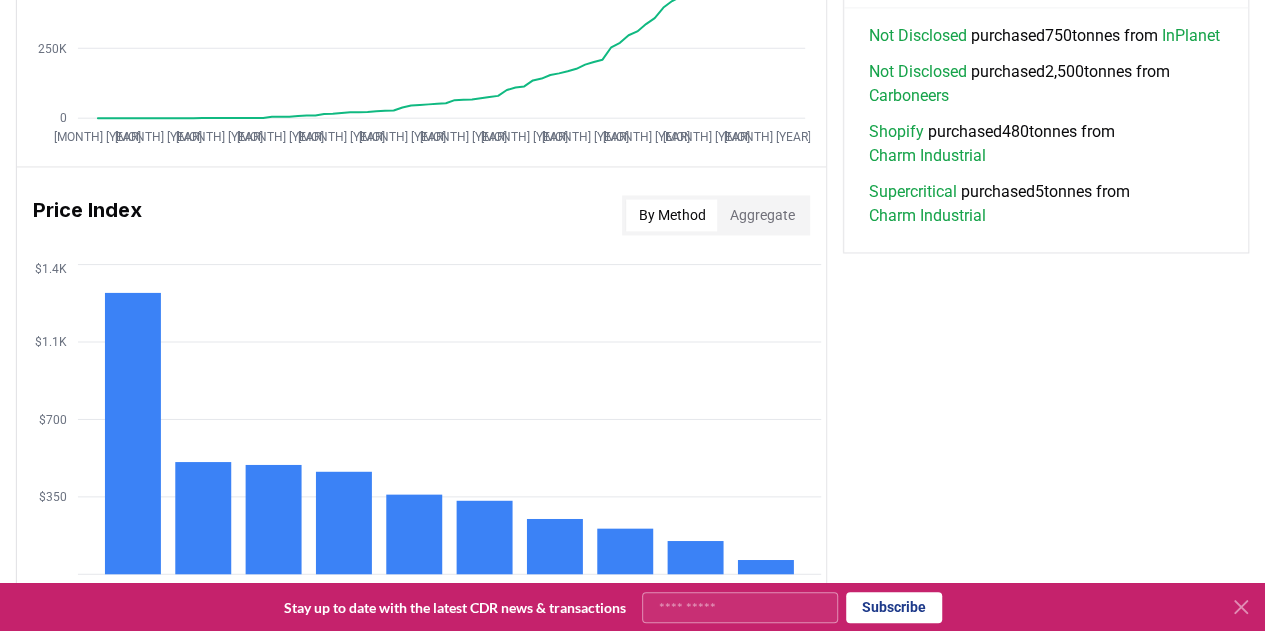 click on "Aggregate" at bounding box center [761, 215] 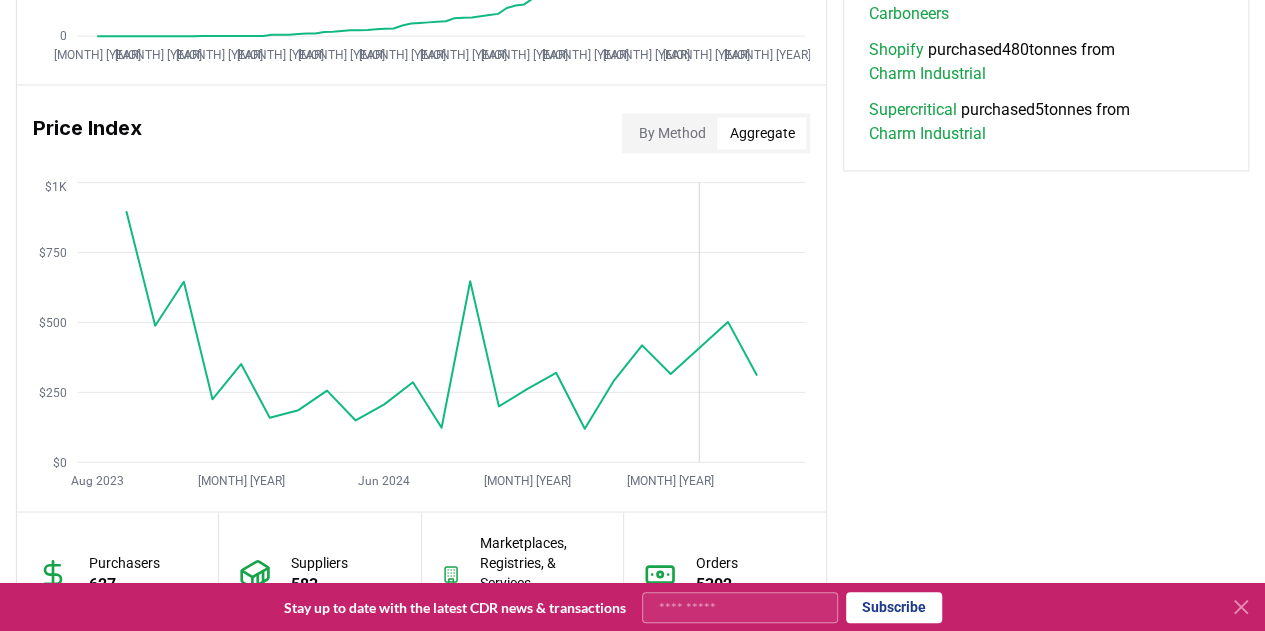 scroll, scrollTop: 1500, scrollLeft: 0, axis: vertical 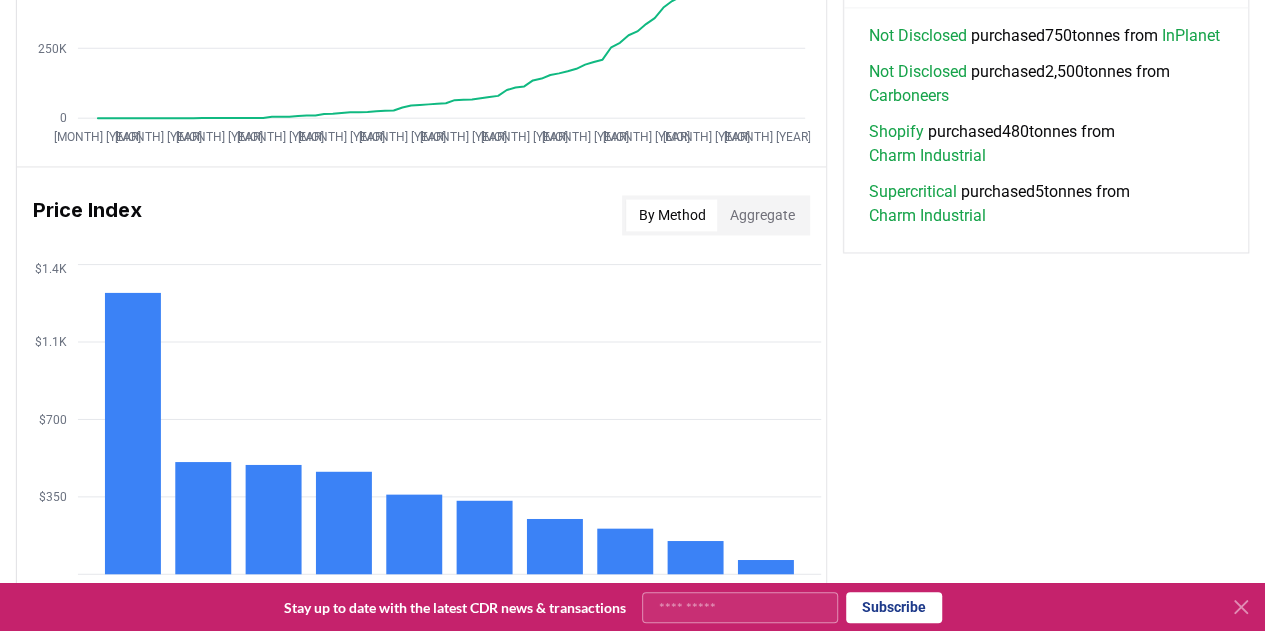 click on "By Method" at bounding box center (671, 215) 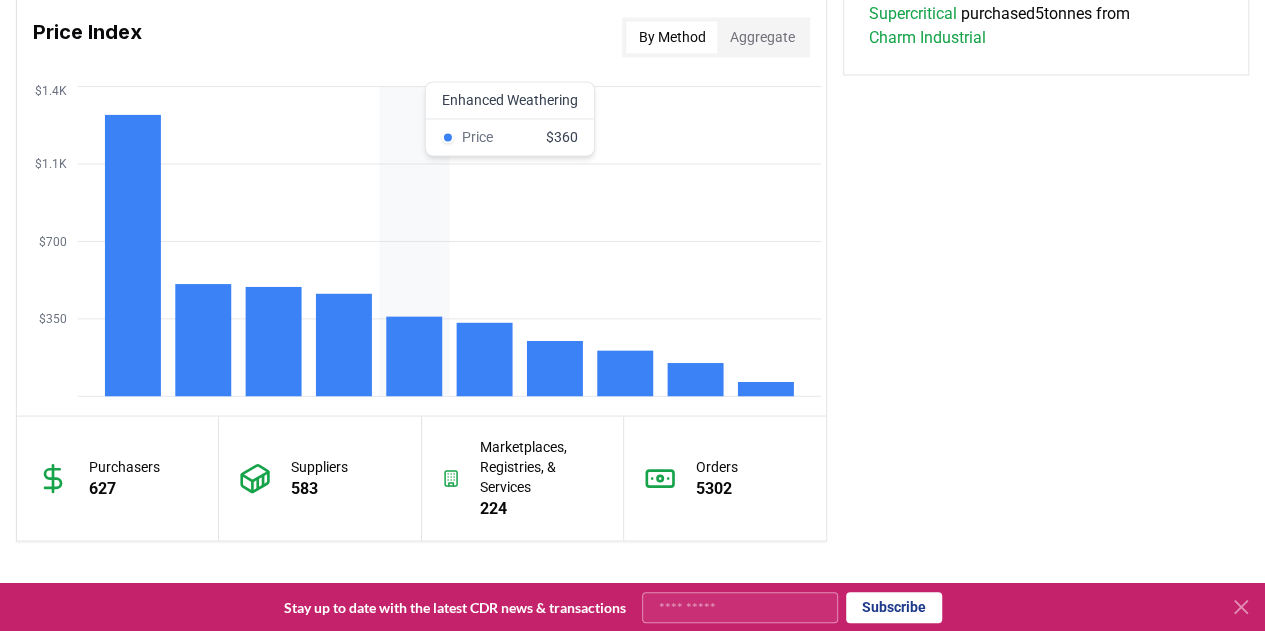 scroll, scrollTop: 1800, scrollLeft: 0, axis: vertical 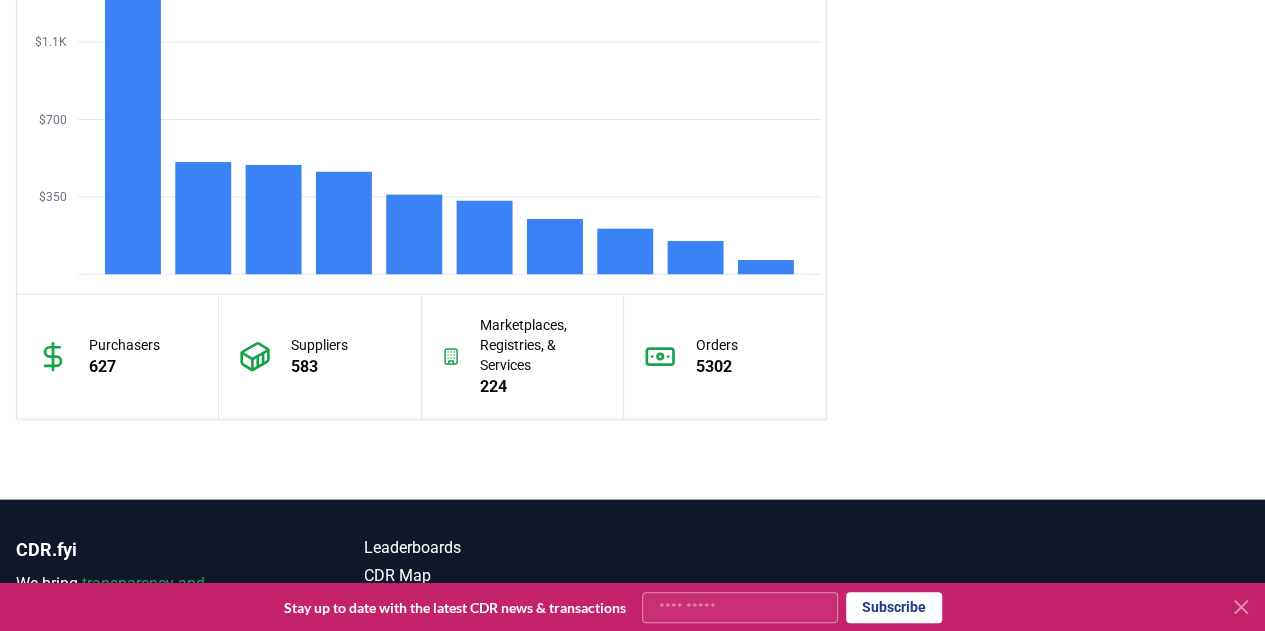 click on "627" at bounding box center [124, 366] 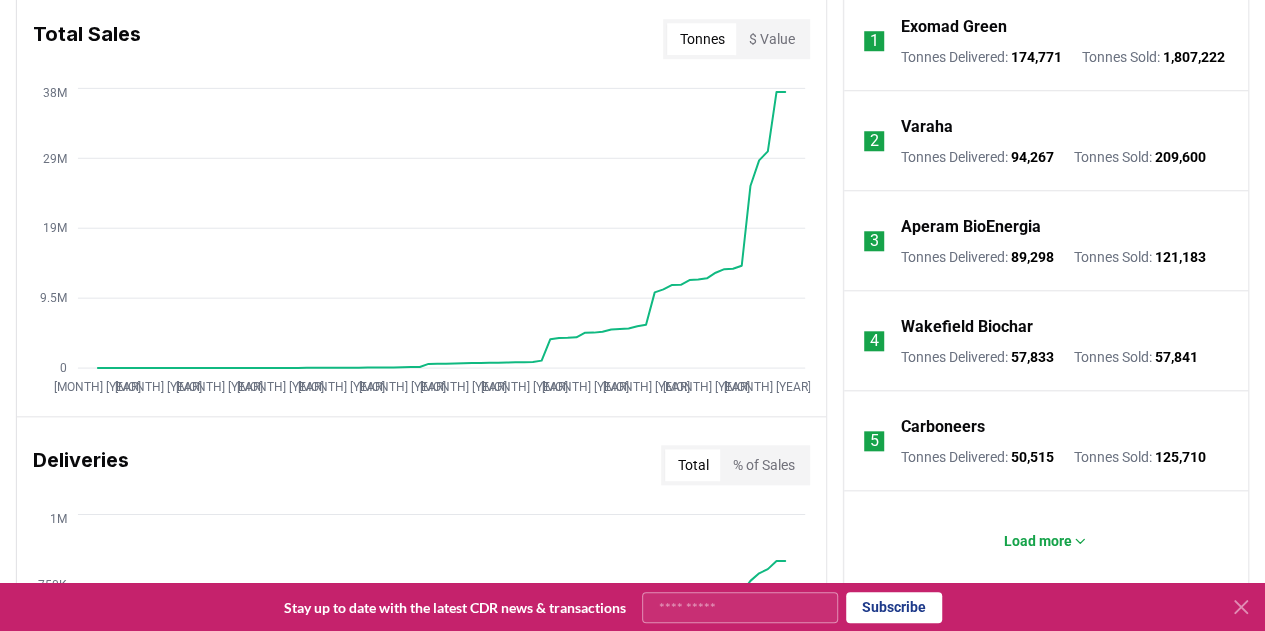 scroll, scrollTop: 1056, scrollLeft: 0, axis: vertical 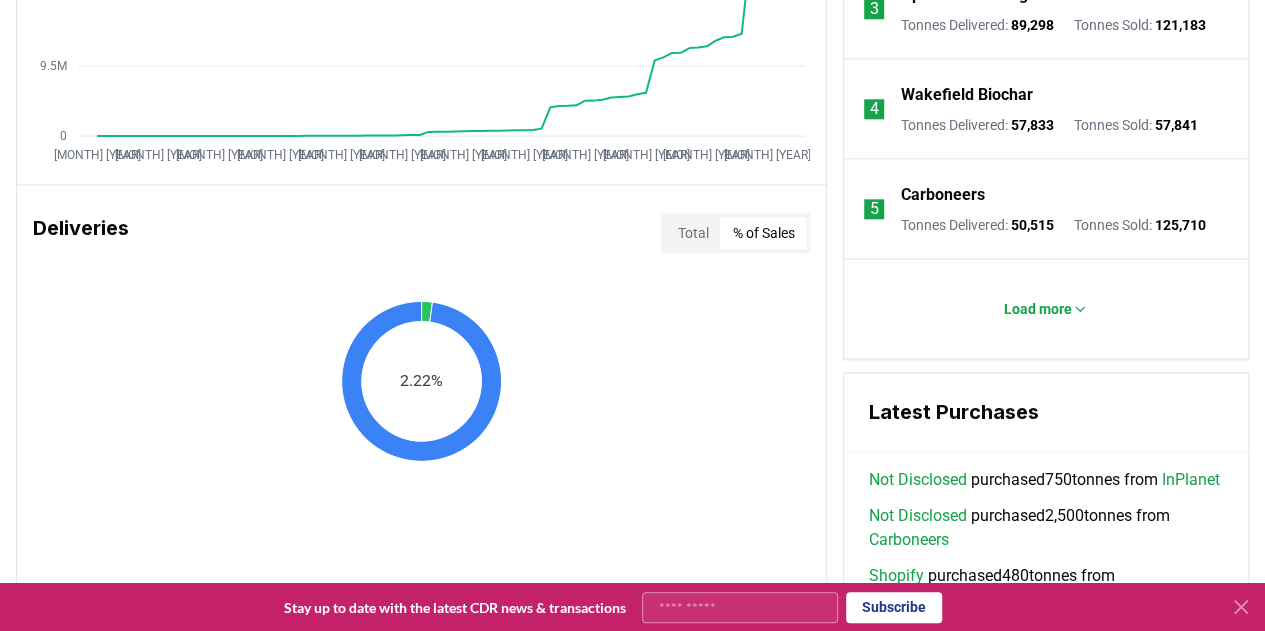 click on "% of Sales" at bounding box center (763, 233) 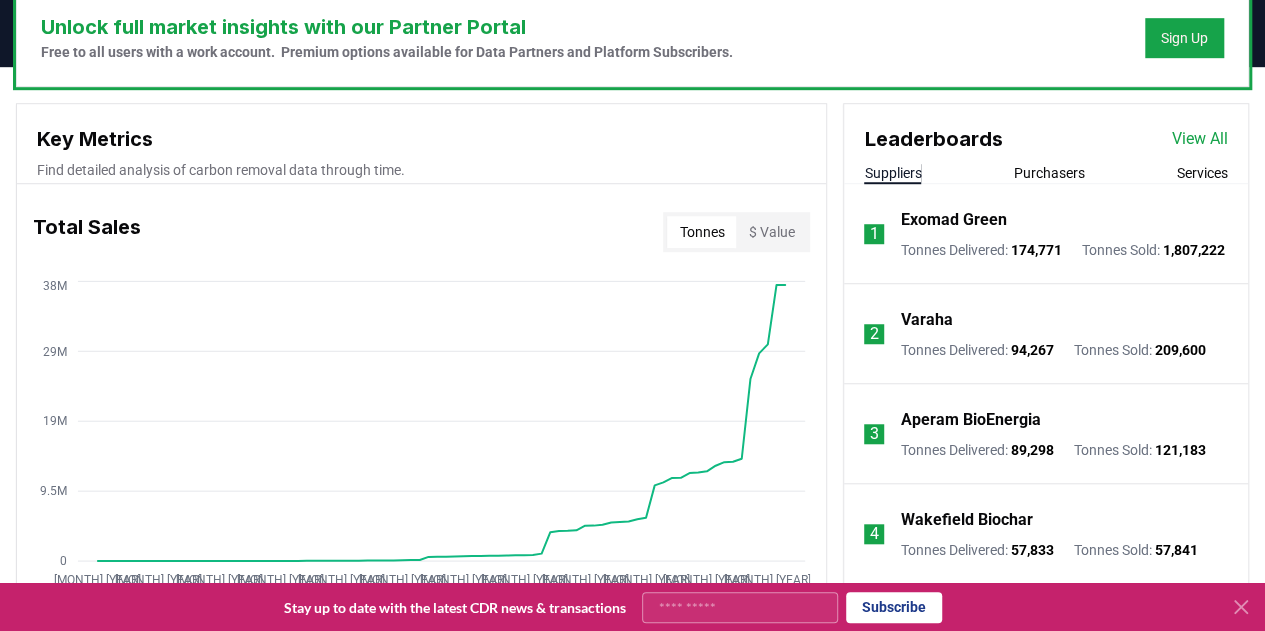 scroll, scrollTop: 600, scrollLeft: 0, axis: vertical 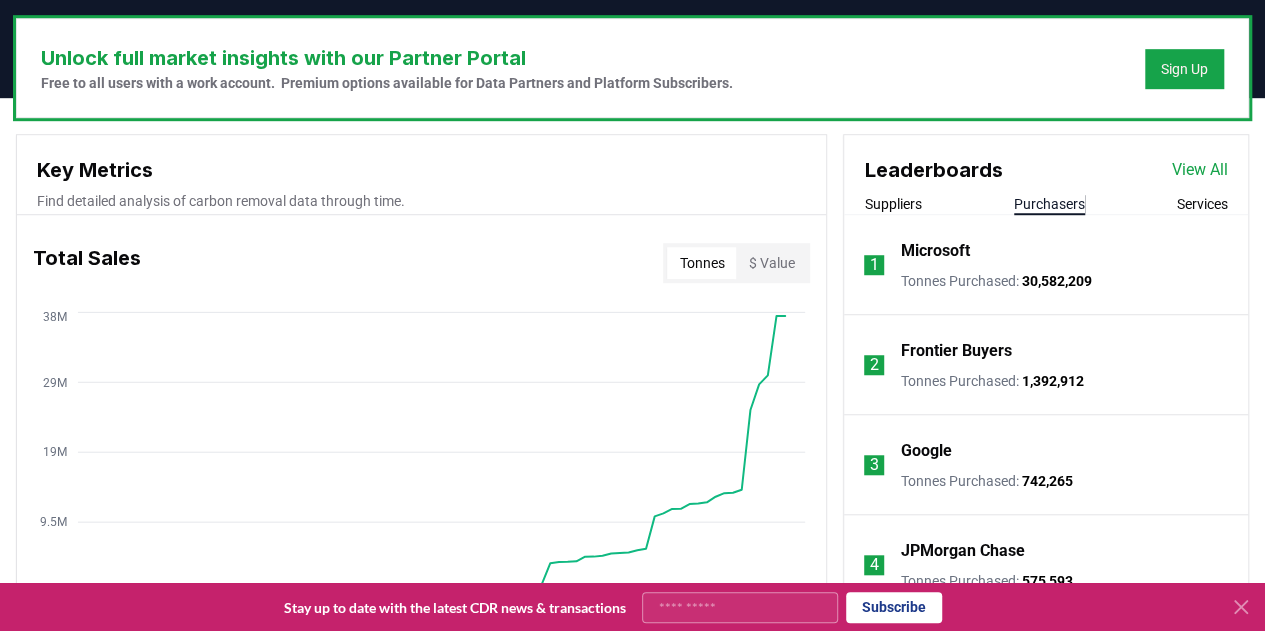 click on "Purchasers" at bounding box center (1049, 204) 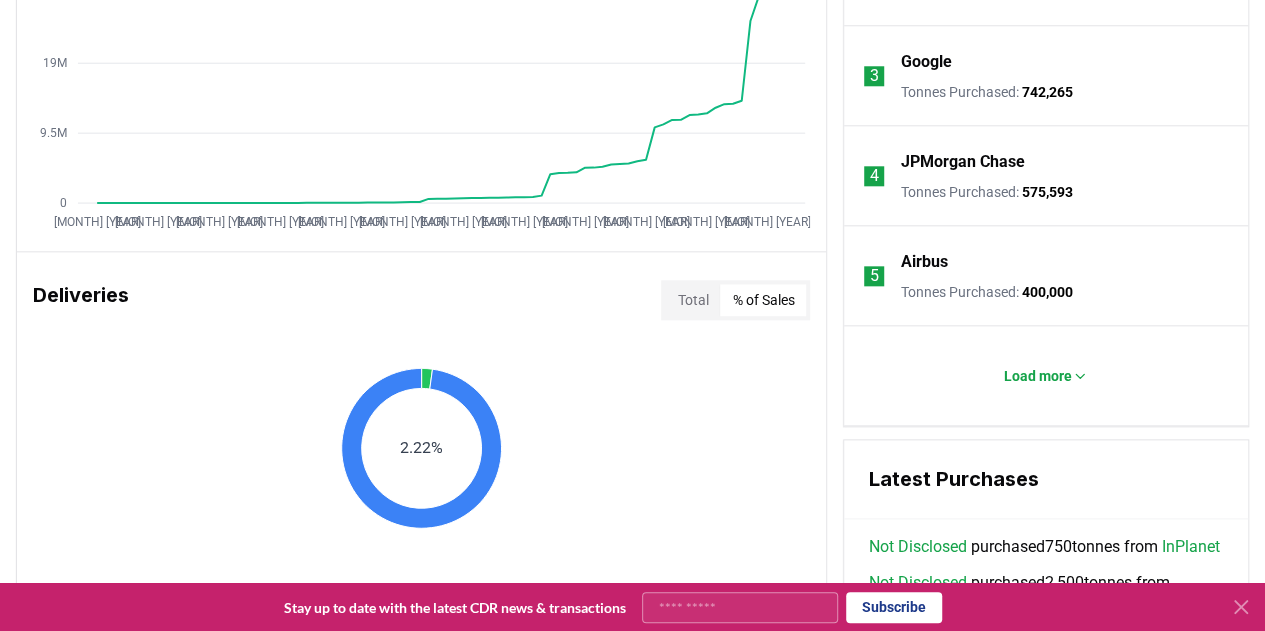 scroll, scrollTop: 1100, scrollLeft: 0, axis: vertical 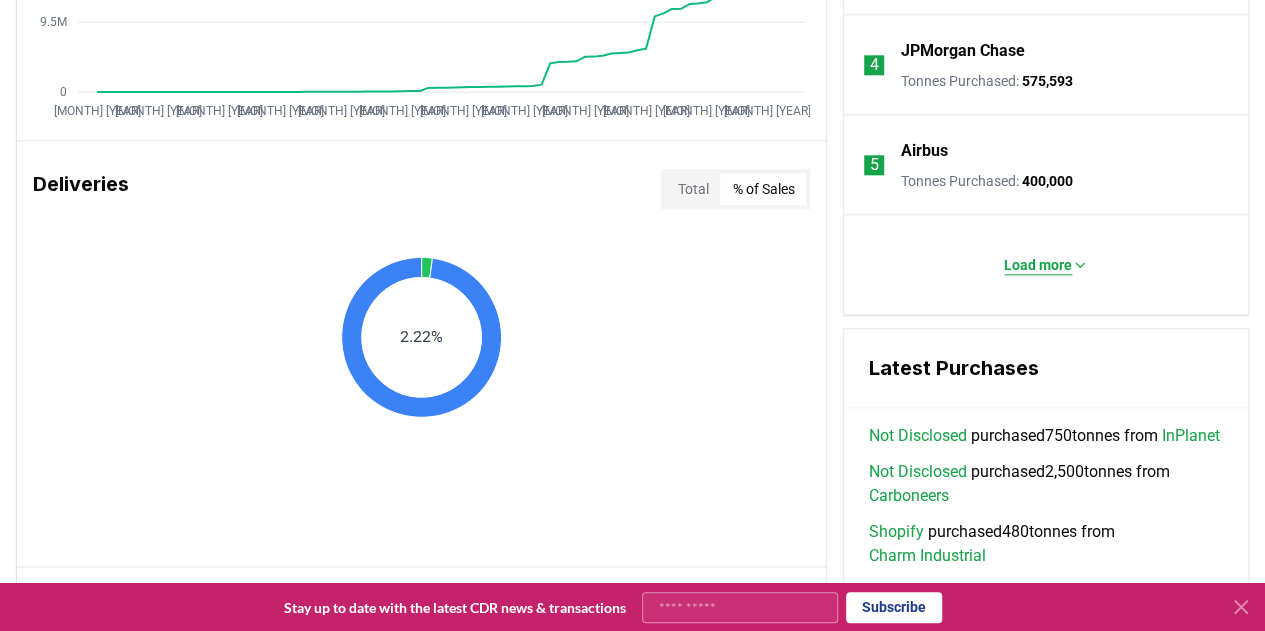 click on "Load more" at bounding box center (1038, 265) 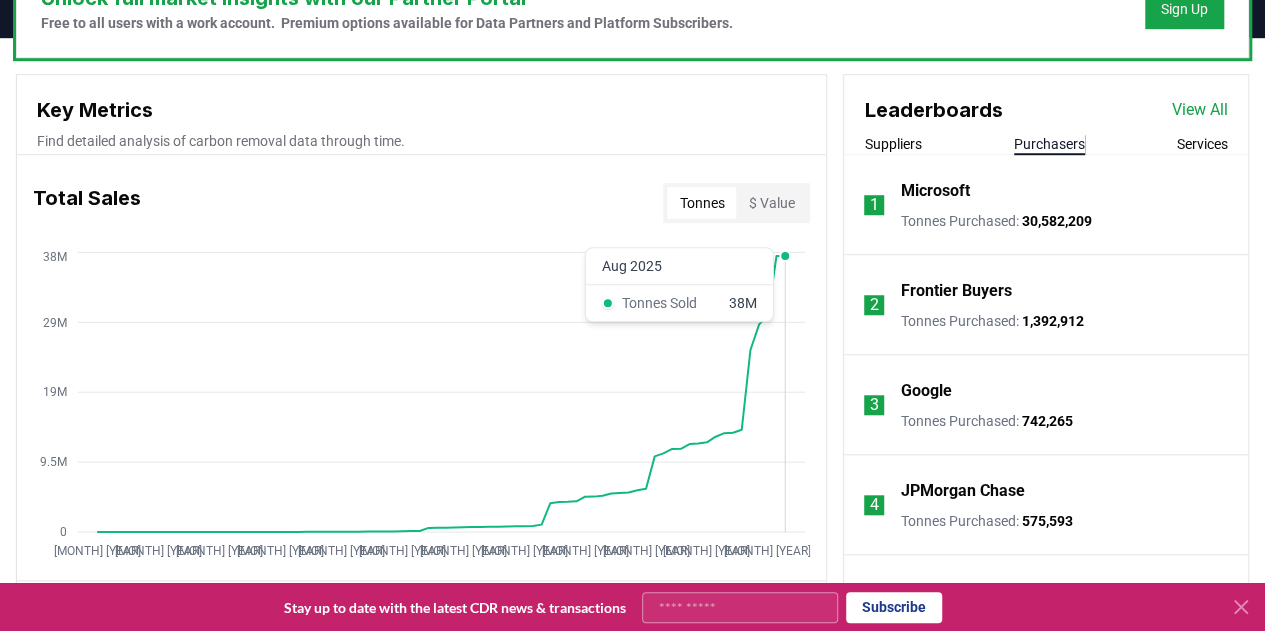 scroll, scrollTop: 656, scrollLeft: 0, axis: vertical 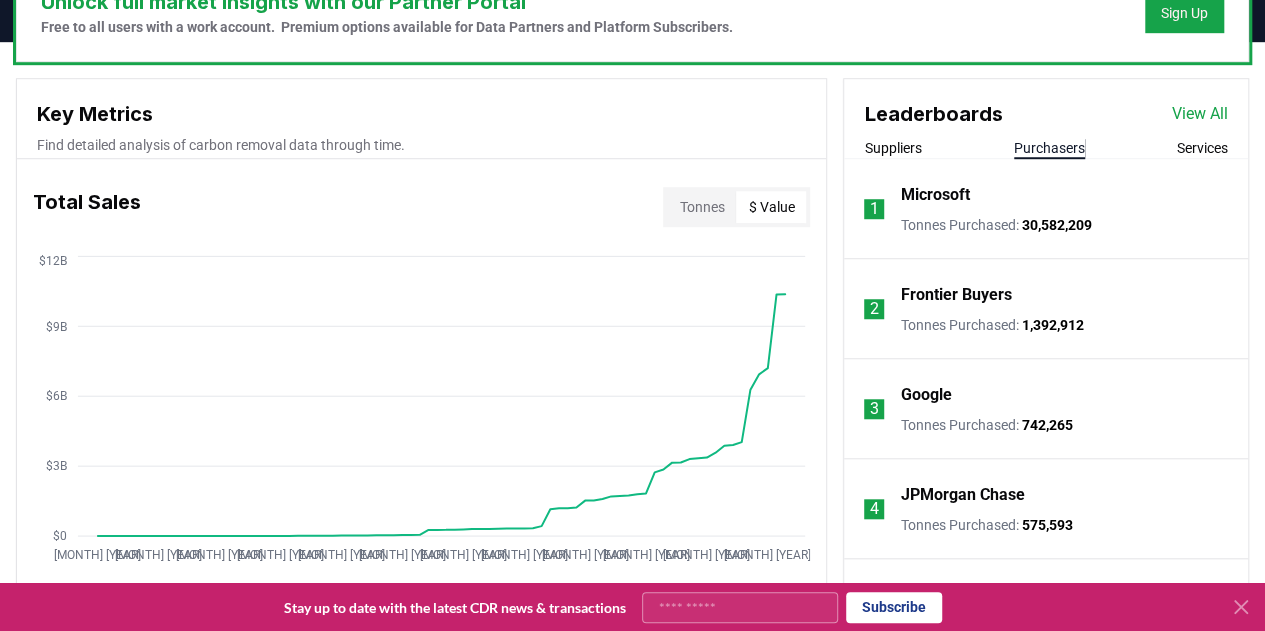 click on "$ Value" at bounding box center [771, 207] 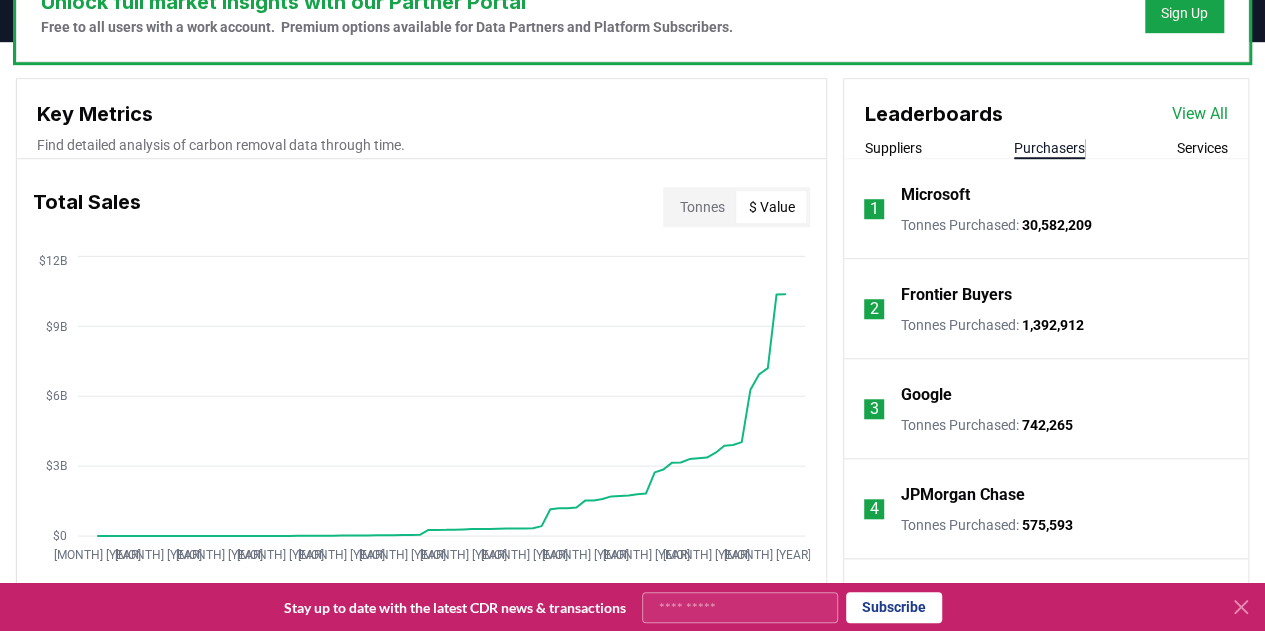 click on "Tonnes $ Value" at bounding box center (736, 207) 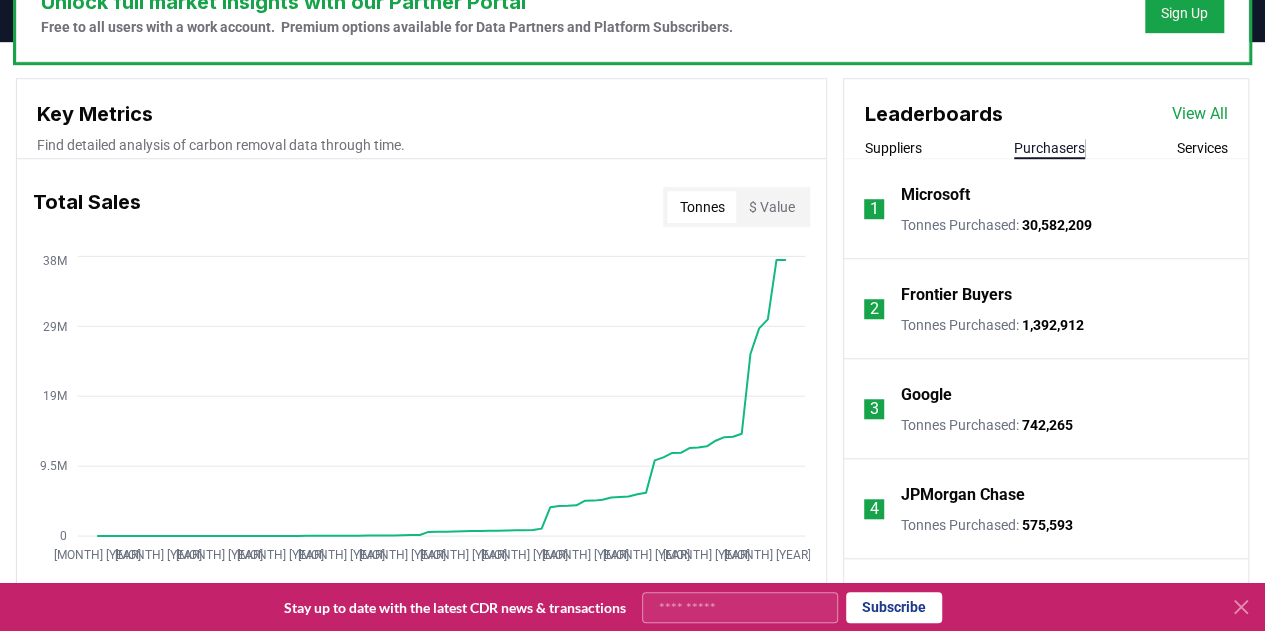 click on "$ Value" at bounding box center [771, 207] 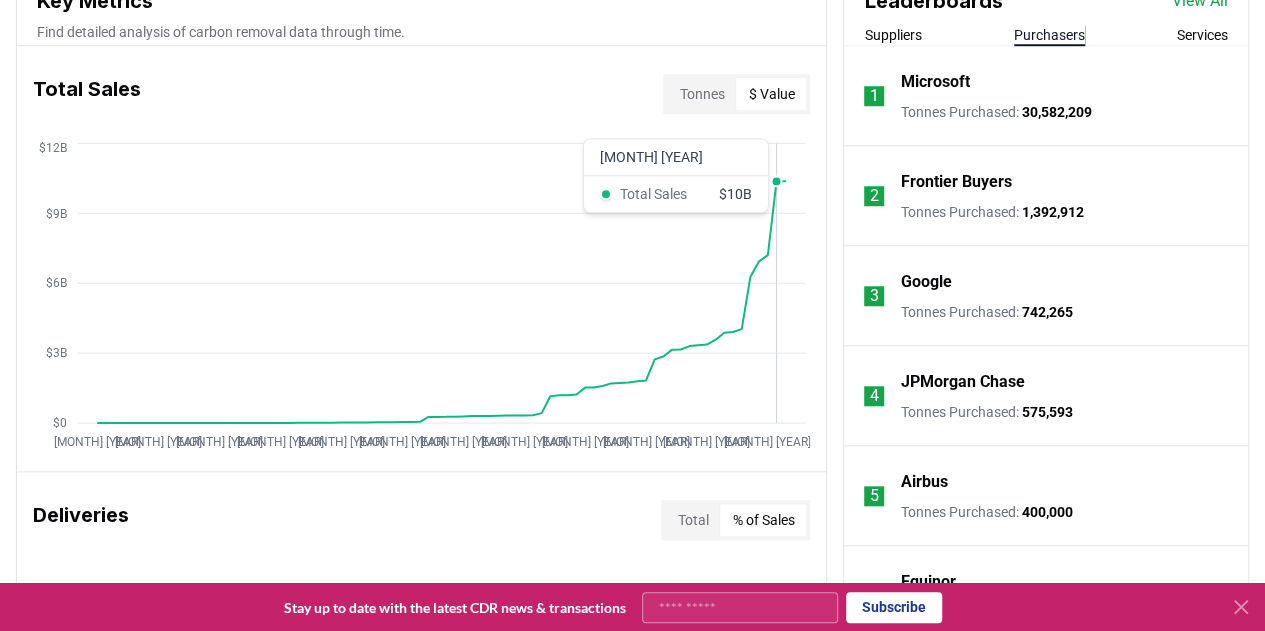 scroll, scrollTop: 656, scrollLeft: 0, axis: vertical 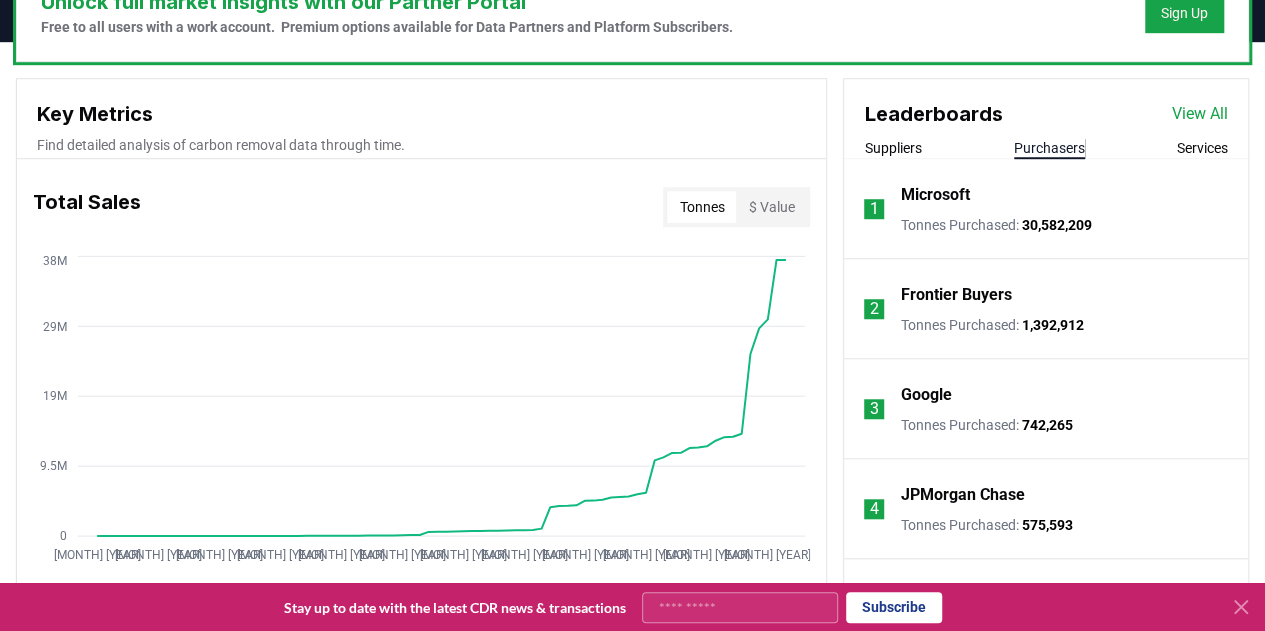 click on "Tonnes" at bounding box center [701, 207] 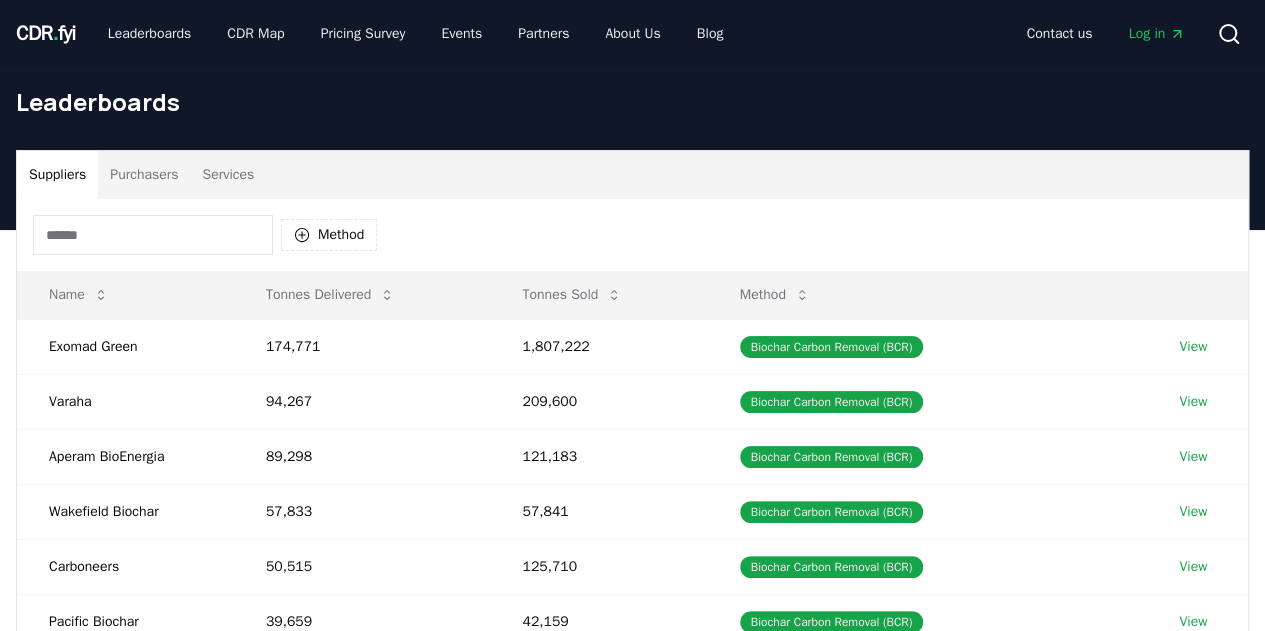 scroll, scrollTop: 0, scrollLeft: 0, axis: both 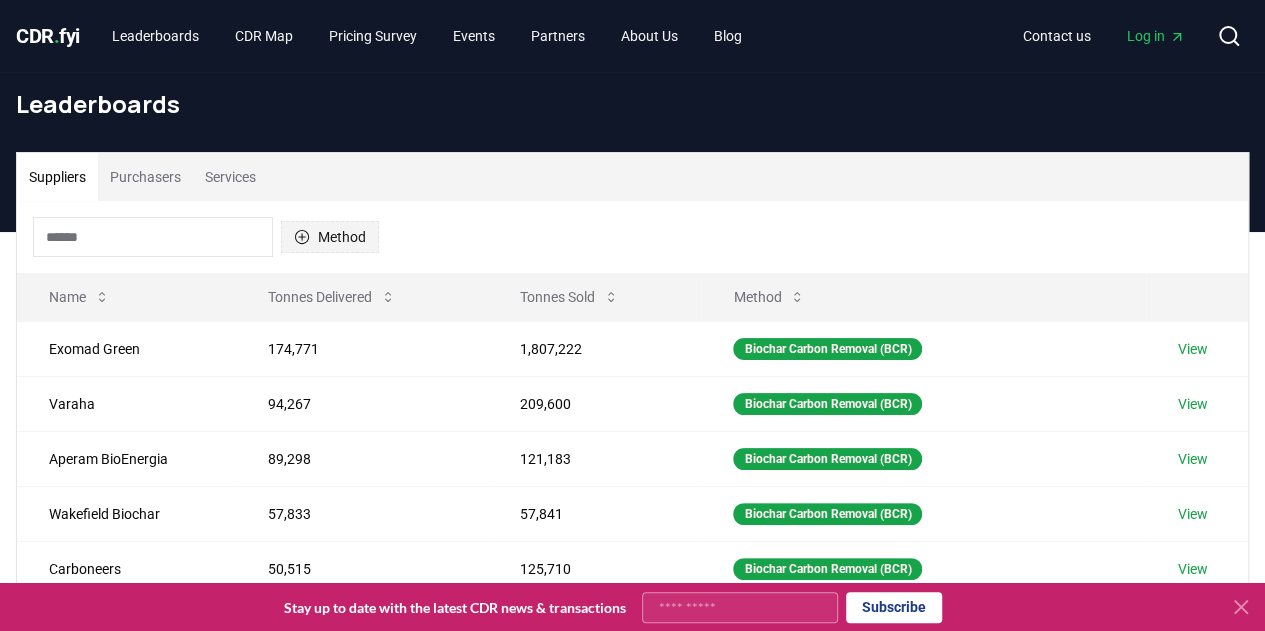 click on "Method" at bounding box center [330, 237] 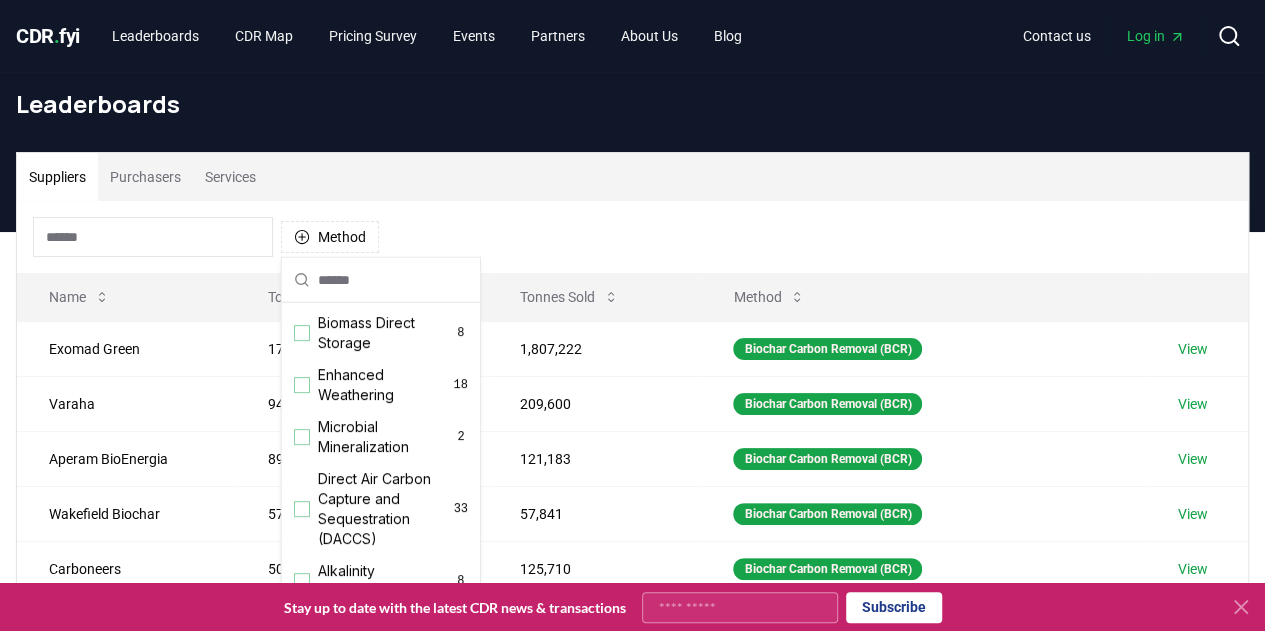 scroll, scrollTop: 400, scrollLeft: 0, axis: vertical 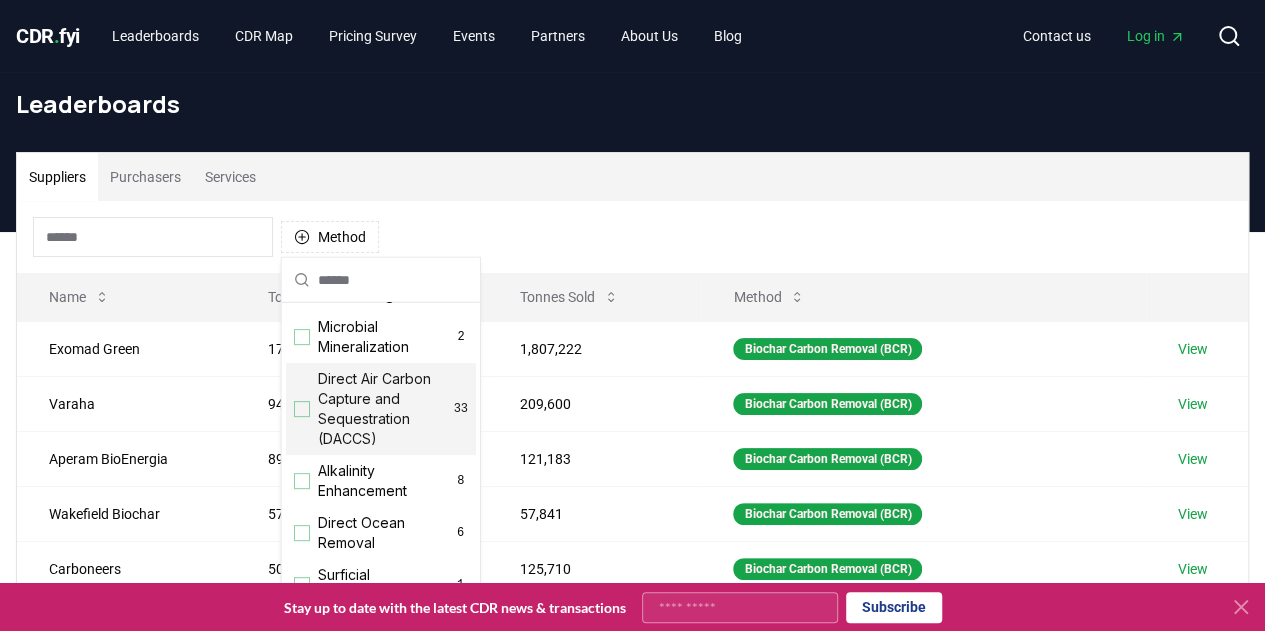 click at bounding box center [302, 409] 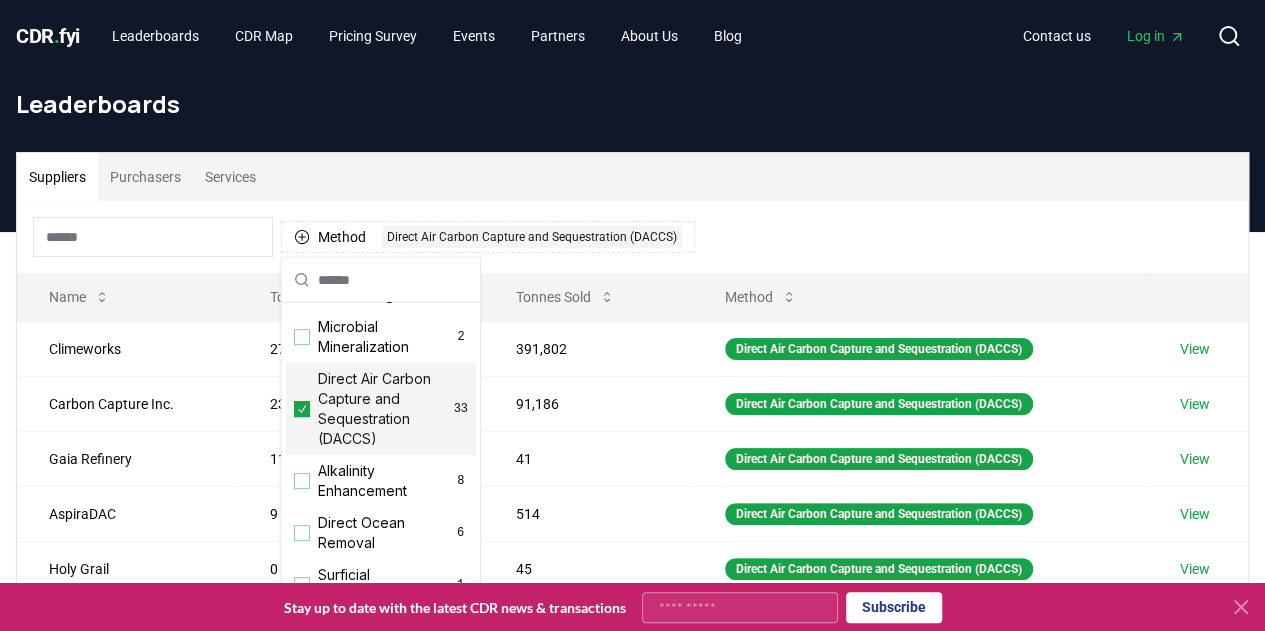 scroll, scrollTop: 200, scrollLeft: 0, axis: vertical 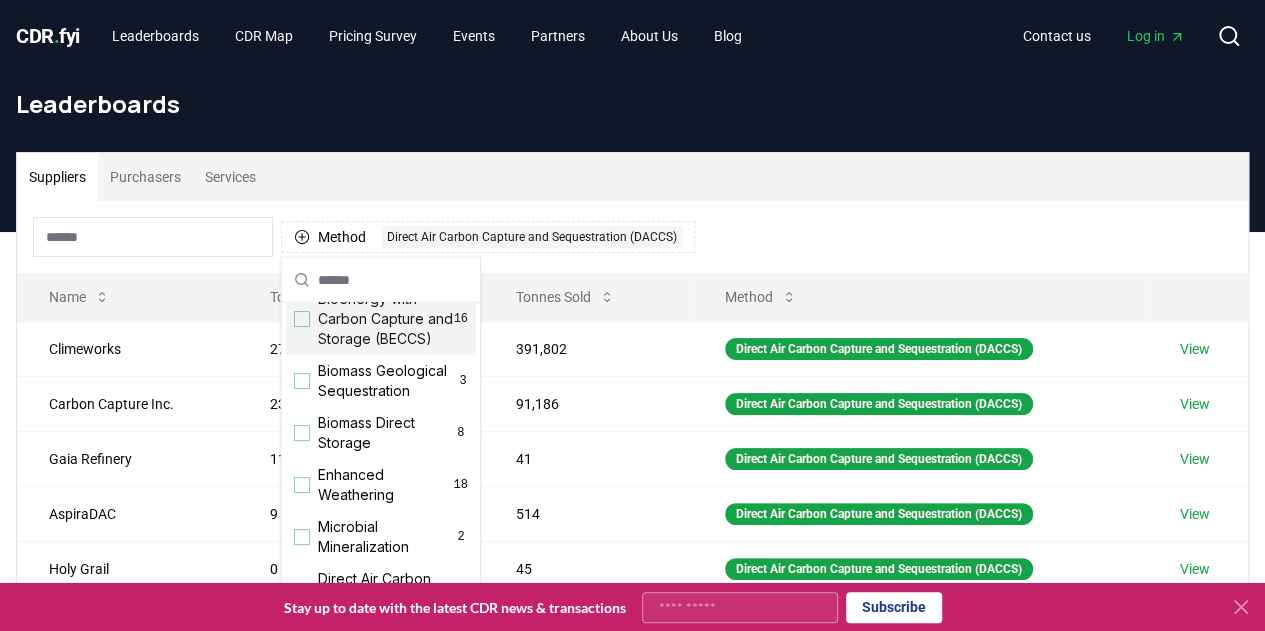 click at bounding box center [302, 319] 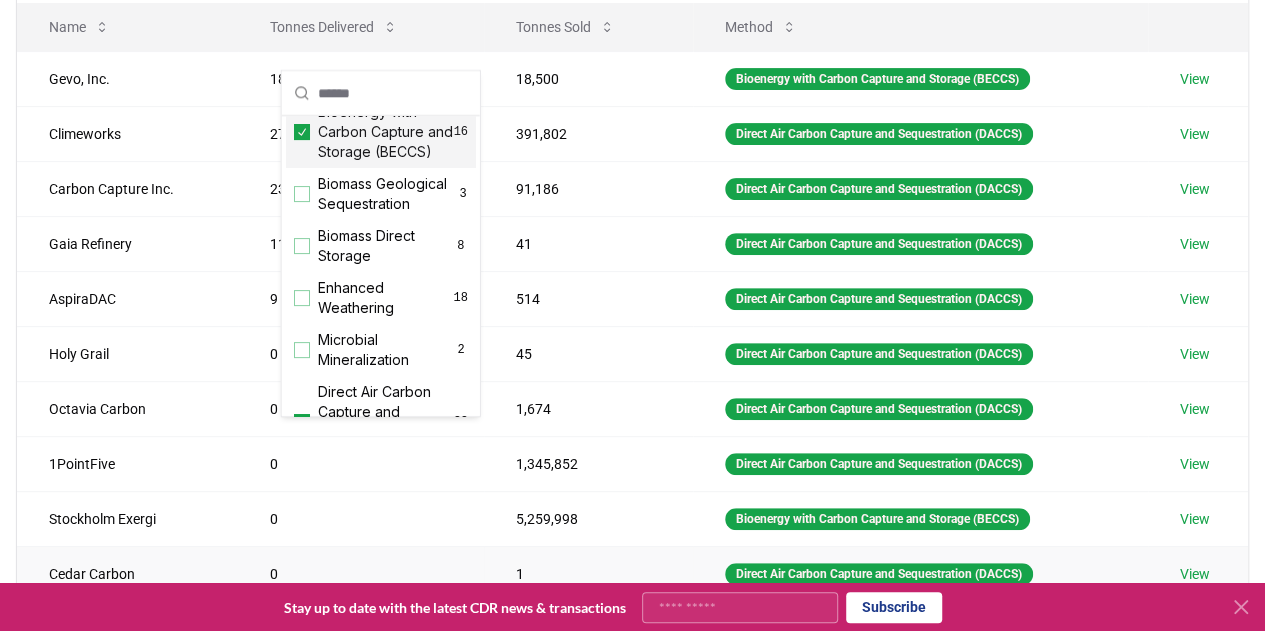 scroll, scrollTop: 500, scrollLeft: 0, axis: vertical 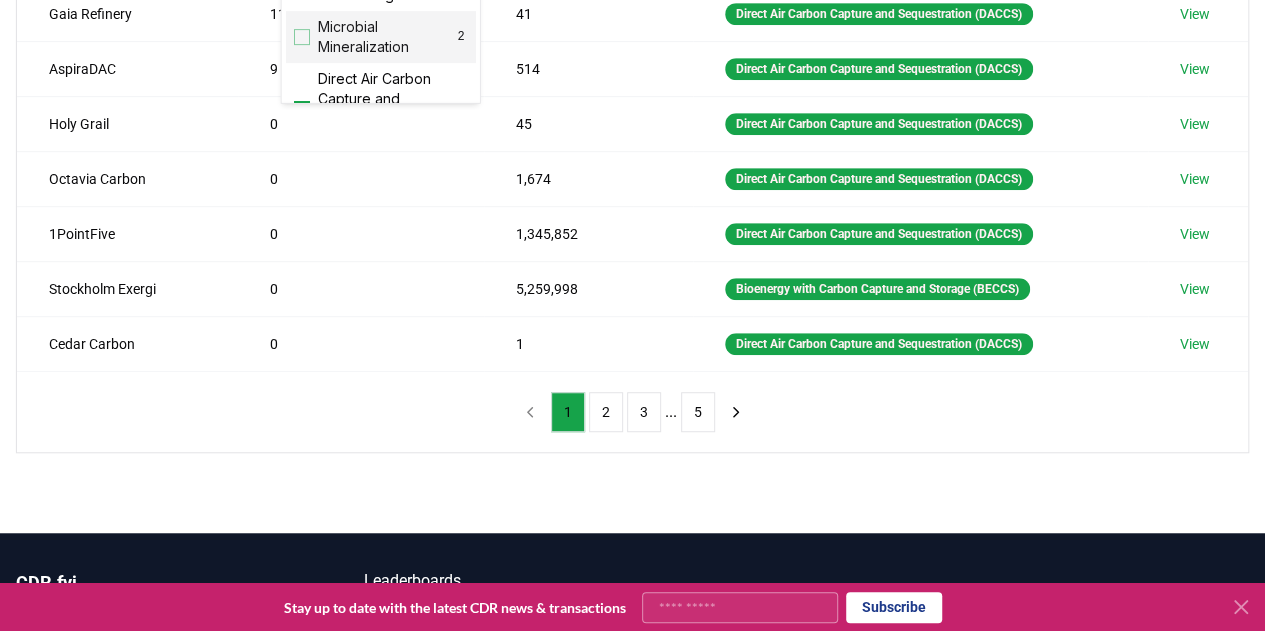 click on "Suppliers Purchasers Services Method 2 Bioenergy with Carbon Capture and Storage (BECCS) Direct Air Carbon Capture and Sequestration (DACCS) Name Tonnes Delivered Tonnes Sold Method Gevo, Inc. 18,500 18,500 Bioenergy with Carbon Capture and Storage (BECCS) View Climeworks 273 391,802 Direct Air Carbon Capture and Sequestration (DACCS) View Carbon Capture Inc. 237 91,186 Direct Air Carbon Capture and Sequestration (DACCS) View Gaia Refinery 11 41 Direct Air Carbon Capture and Sequestration (DACCS) View AspiraDAC 9 514 Direct Air Carbon Capture and Sequestration (DACCS) View Holy Grail 0 45 Direct Air Carbon Capture and Sequestration (DACCS) View Octavia Carbon 0 1,674 Direct Air Carbon Capture and Sequestration (DACCS) View 1PointFive 0 1,345,852 Direct Air Carbon Capture and Sequestration (DACCS) View Stockholm Exergi 0 5,259,998 Bioenergy with Carbon Capture and Storage (BECCS) View Cedar Carbon 0 1 Direct Air Carbon Capture and Sequestration (DACCS) View 1 2 3 ... 5" at bounding box center [632, 132] 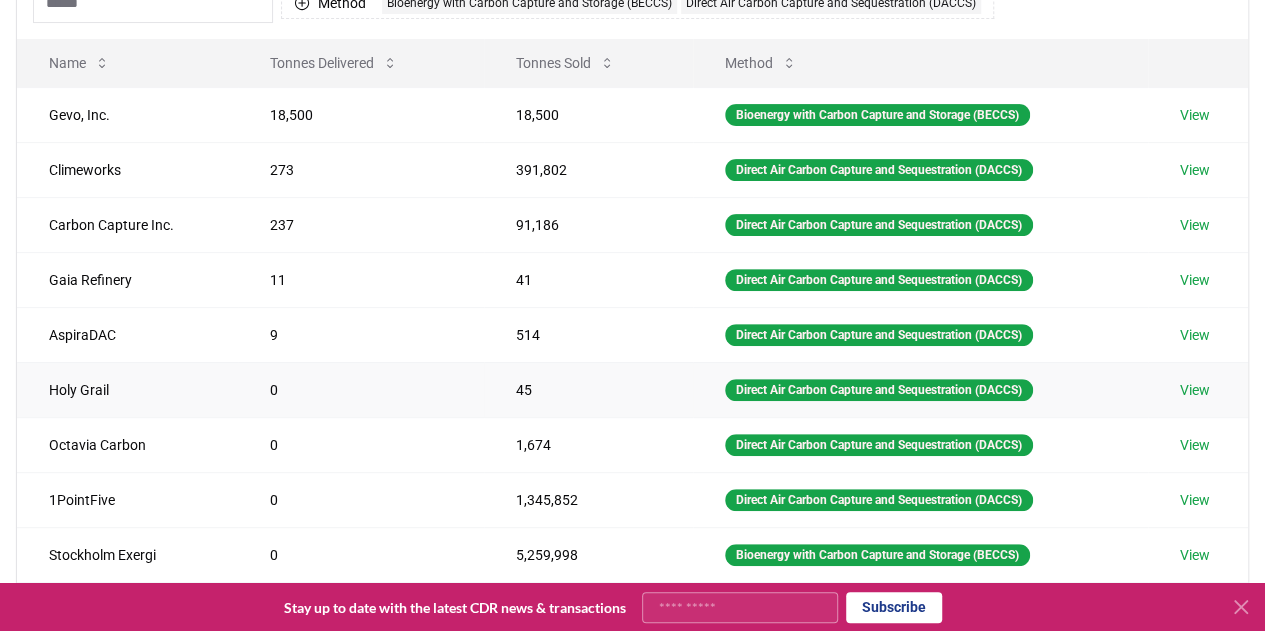 scroll, scrollTop: 0, scrollLeft: 0, axis: both 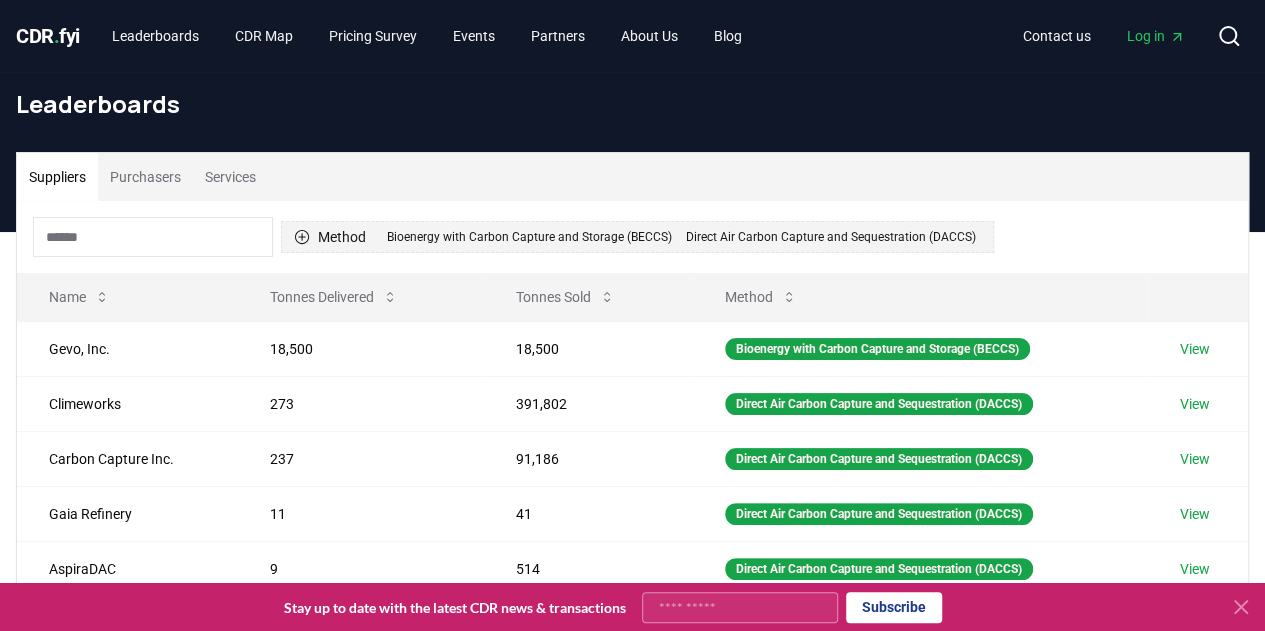 click on "Bioenergy with Carbon Capture and Storage (BECCS)" at bounding box center (529, 237) 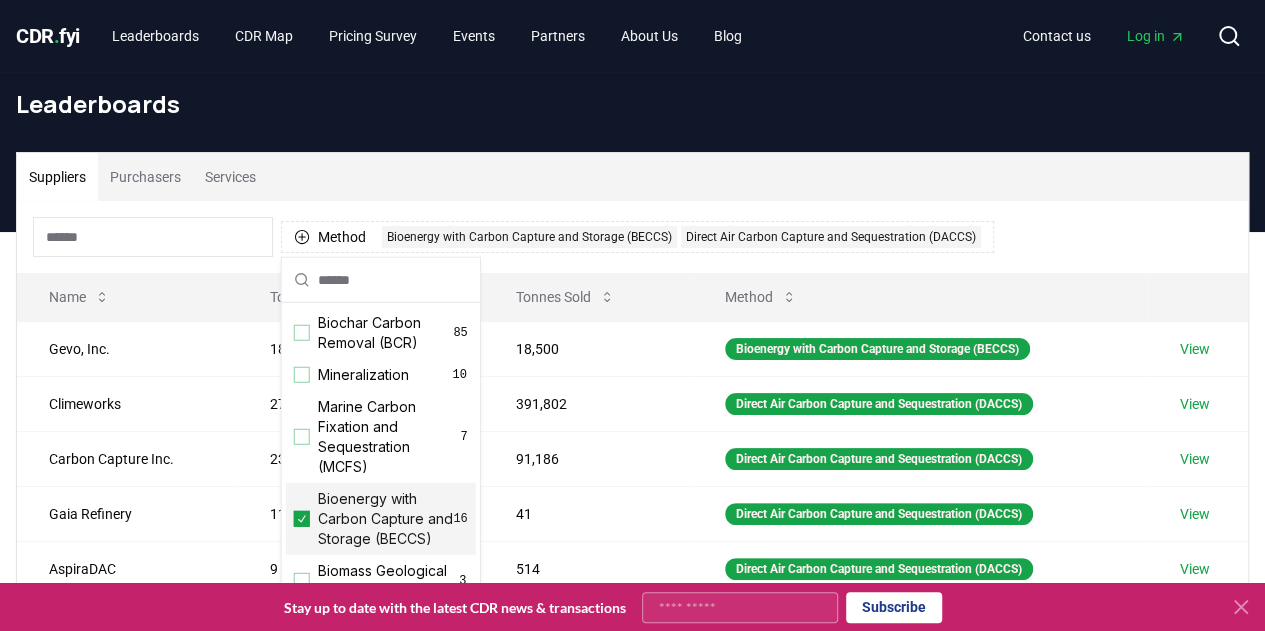click 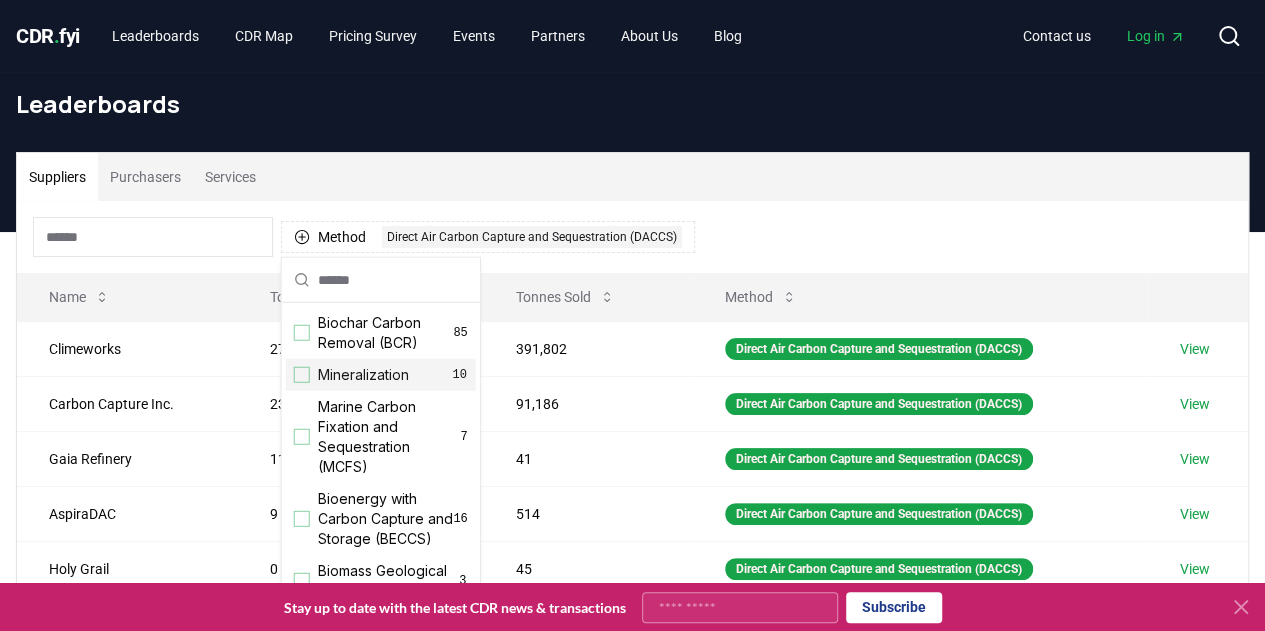 click on "Method 1 Direct Air Carbon Capture and Sequestration (DACCS)" at bounding box center [632, 237] 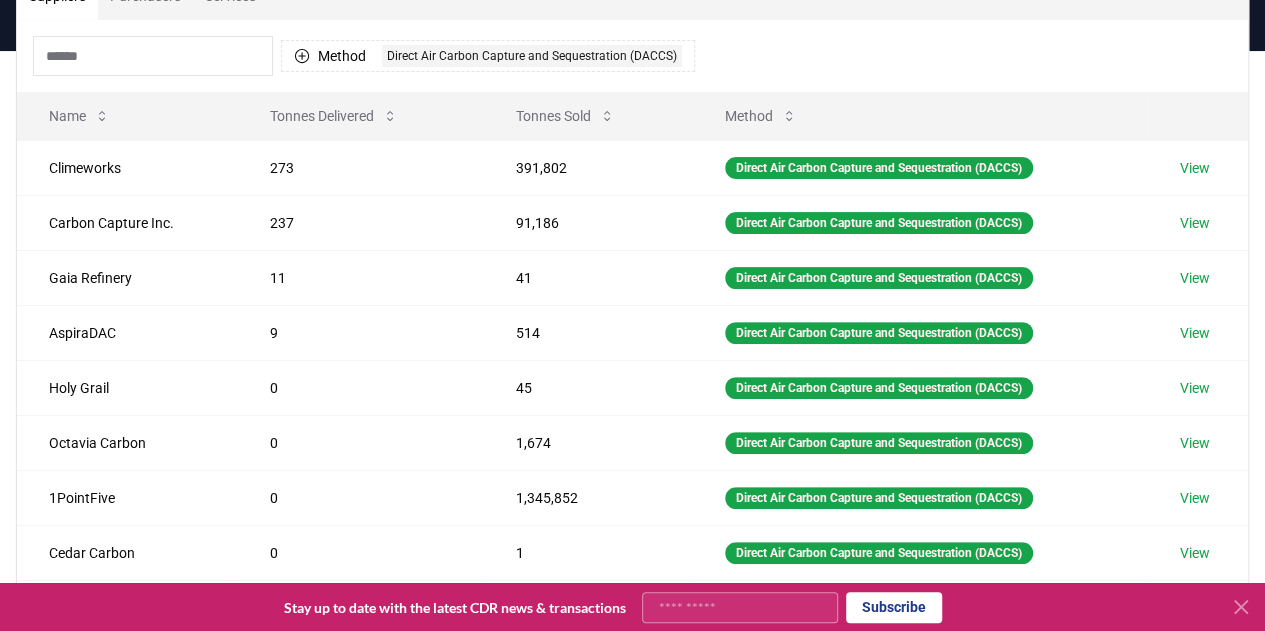 scroll, scrollTop: 0, scrollLeft: 0, axis: both 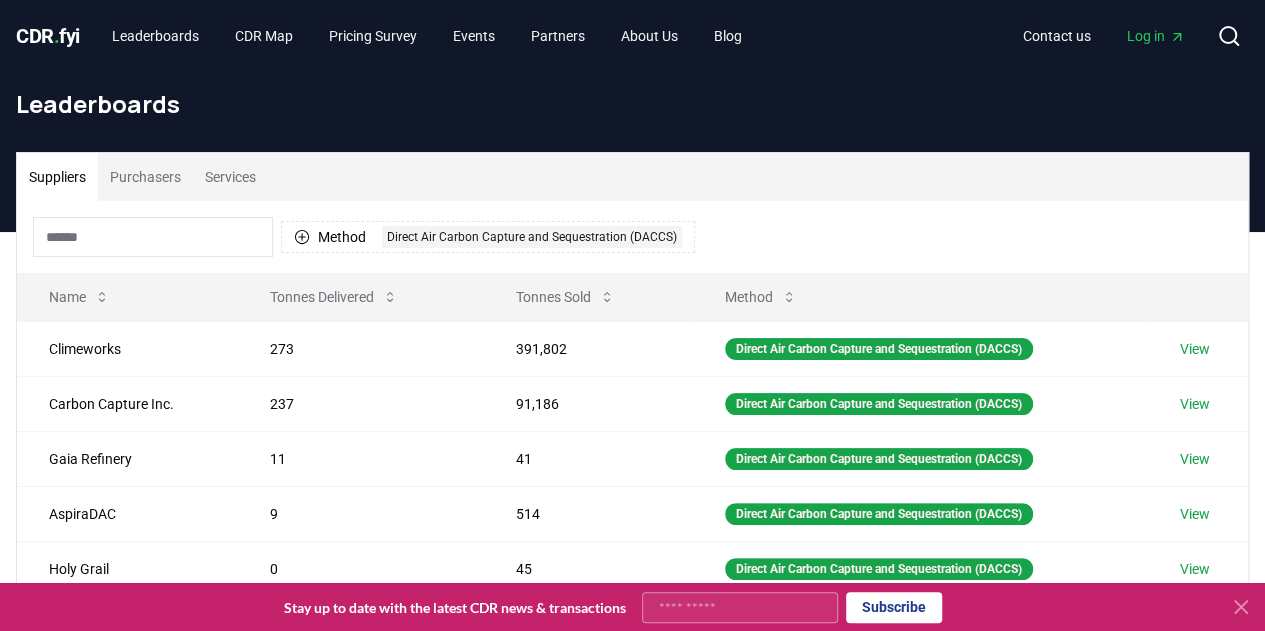 click on "Purchasers" at bounding box center [145, 177] 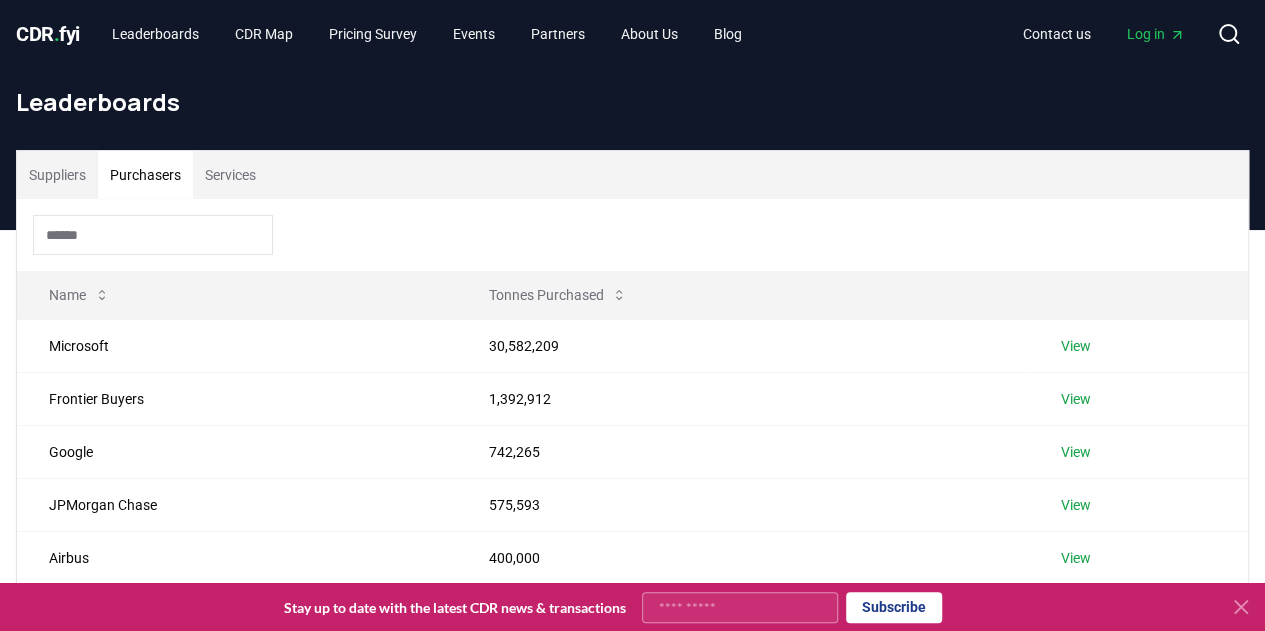 scroll, scrollTop: 0, scrollLeft: 0, axis: both 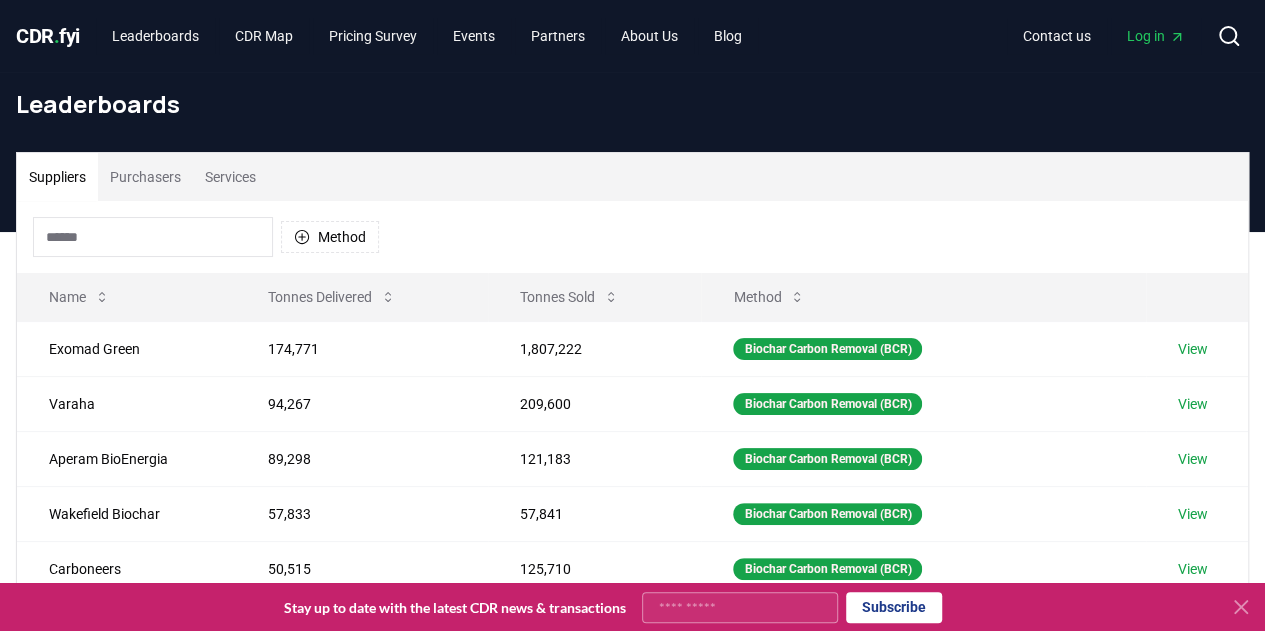click on "Suppliers" at bounding box center [57, 177] 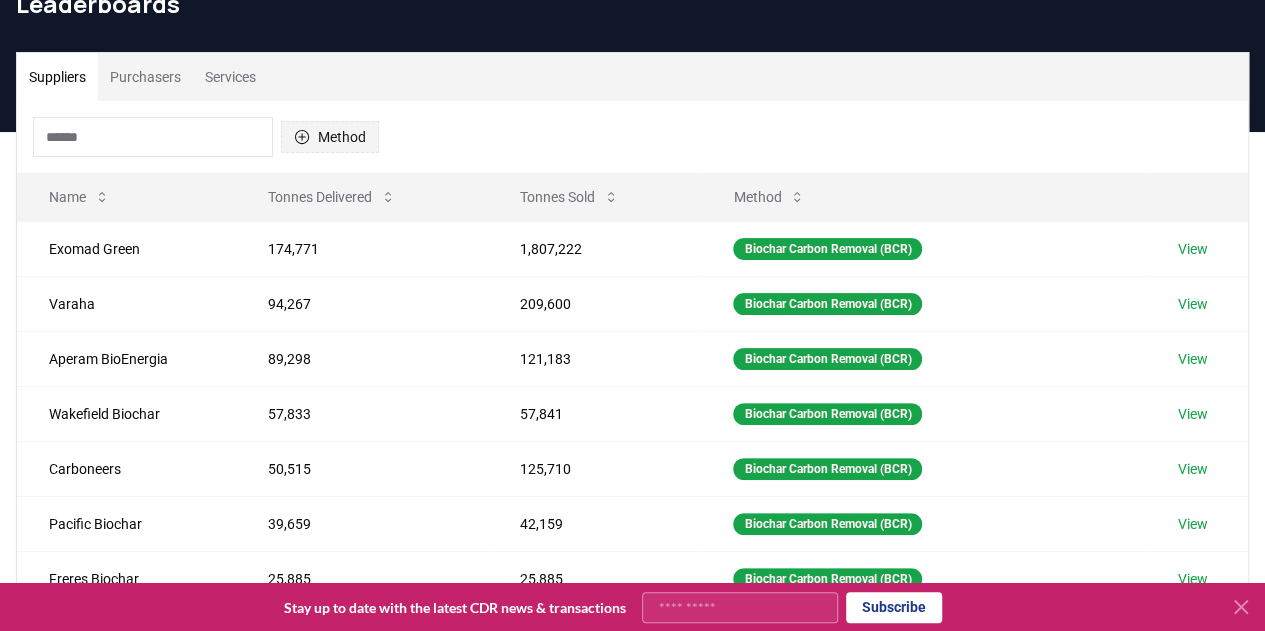 scroll, scrollTop: 0, scrollLeft: 0, axis: both 